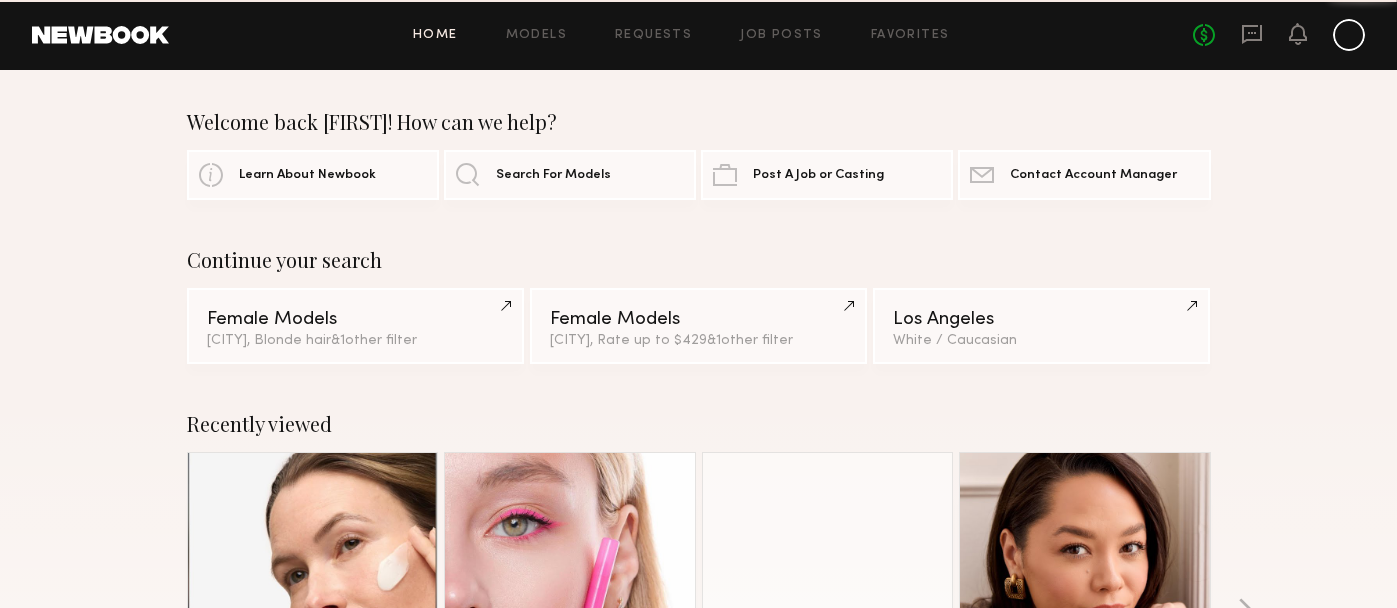 scroll, scrollTop: 0, scrollLeft: 0, axis: both 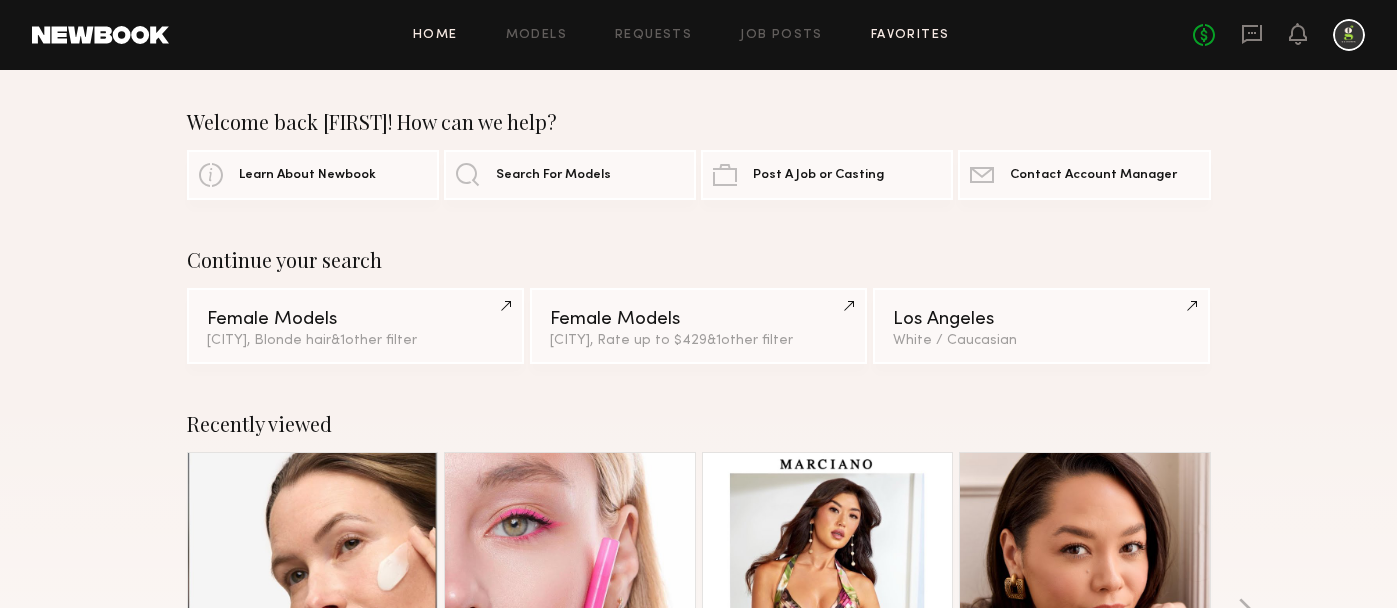 click on "Favorites" 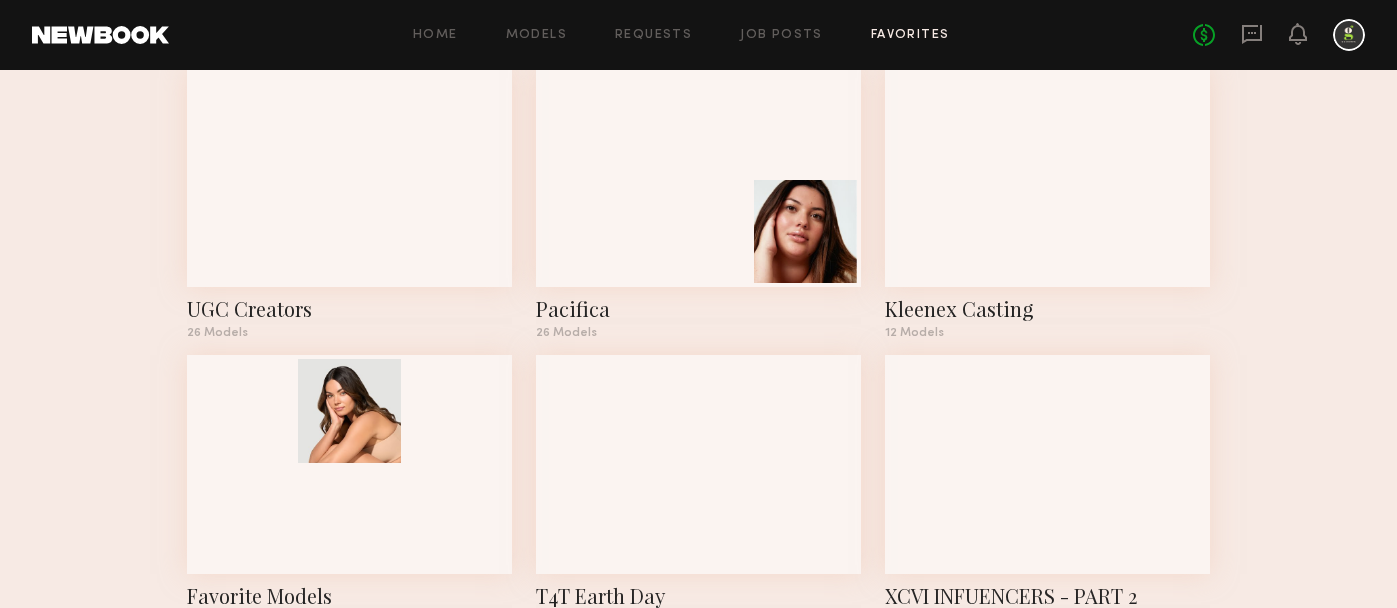 scroll, scrollTop: 412, scrollLeft: 0, axis: vertical 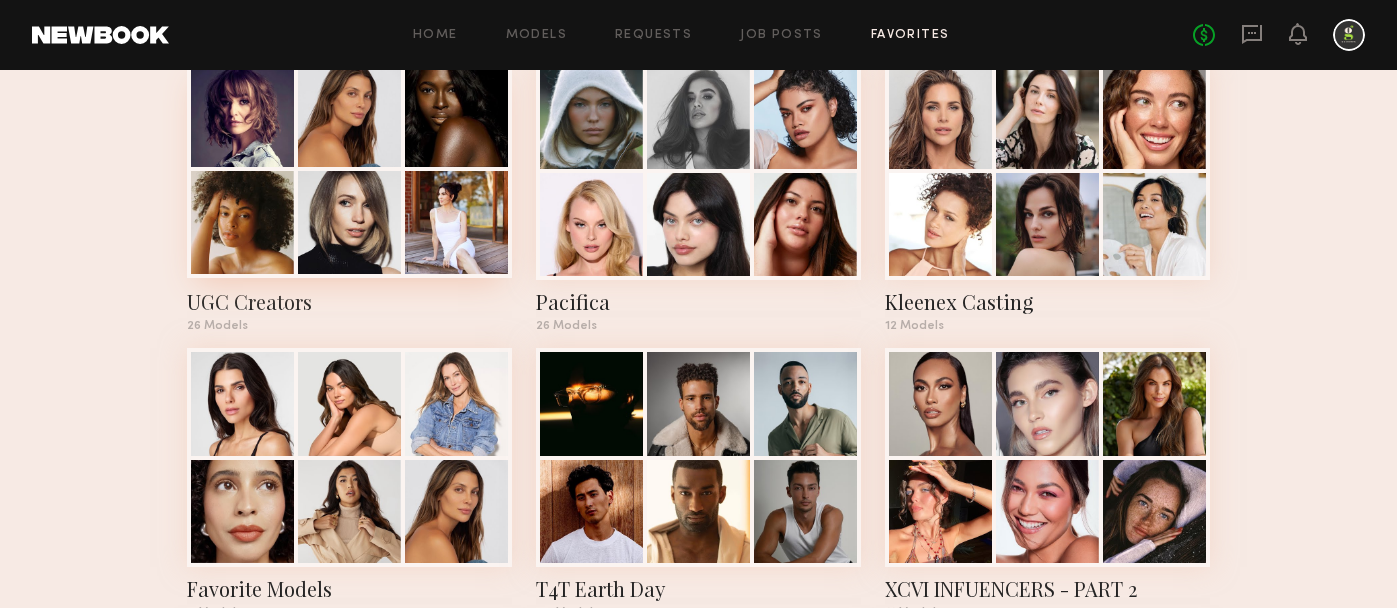 click 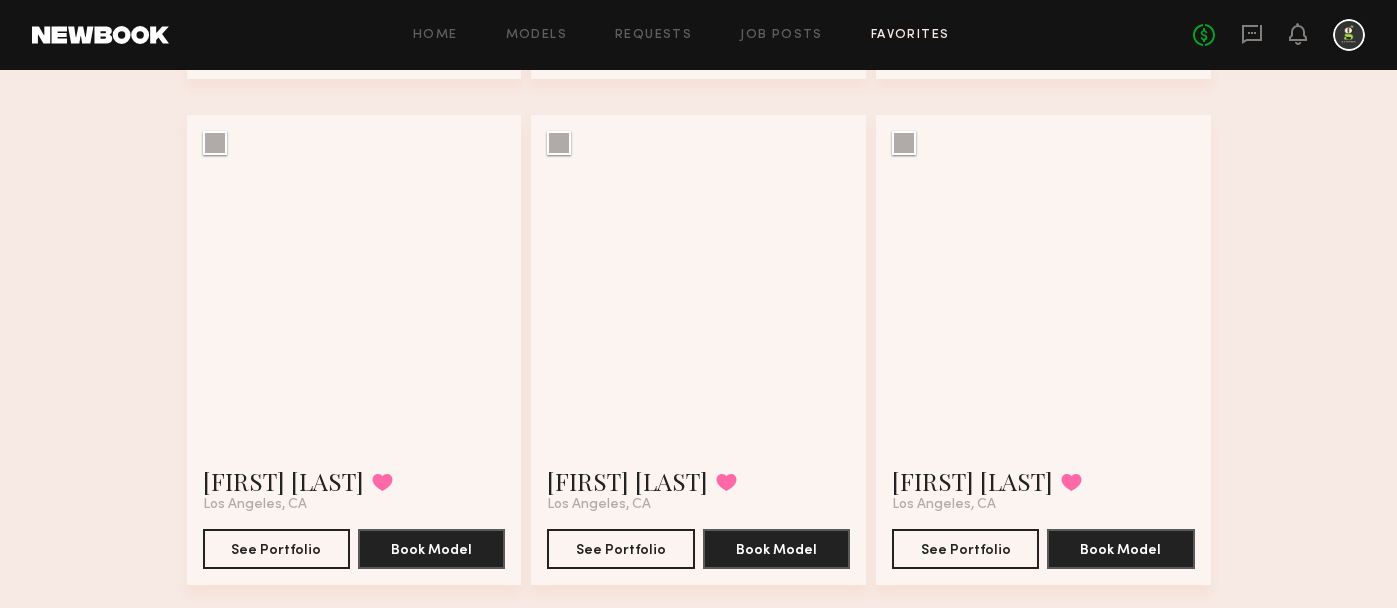 scroll, scrollTop: 648, scrollLeft: 0, axis: vertical 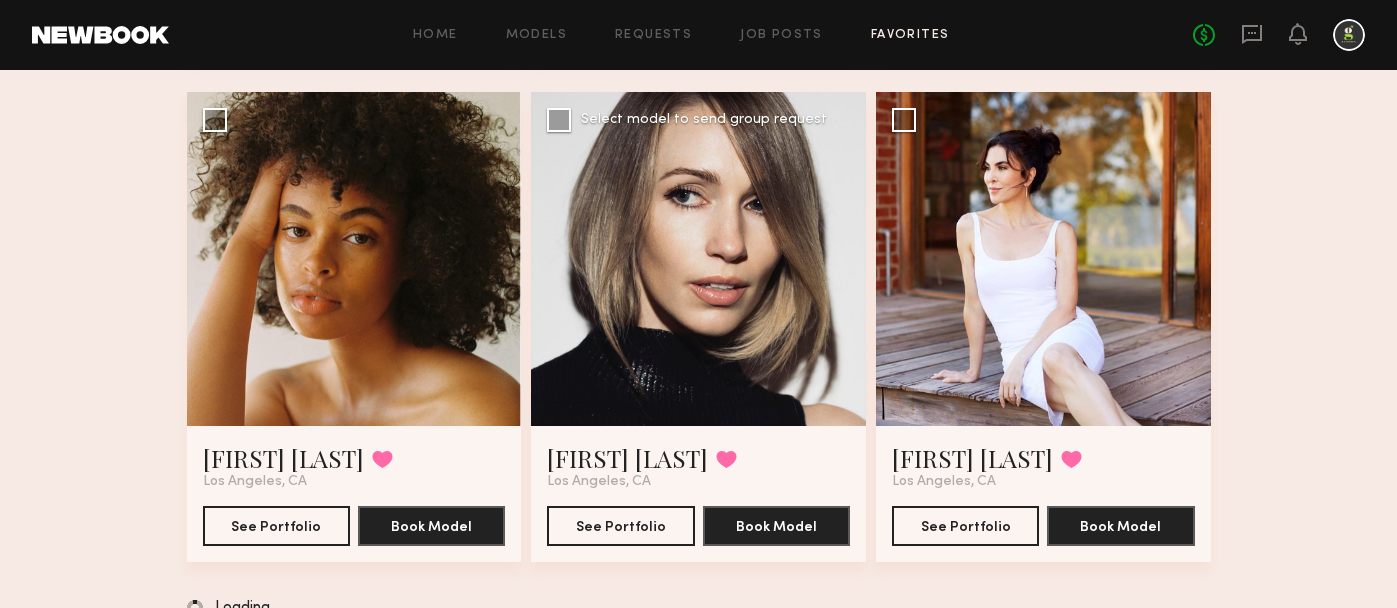 click 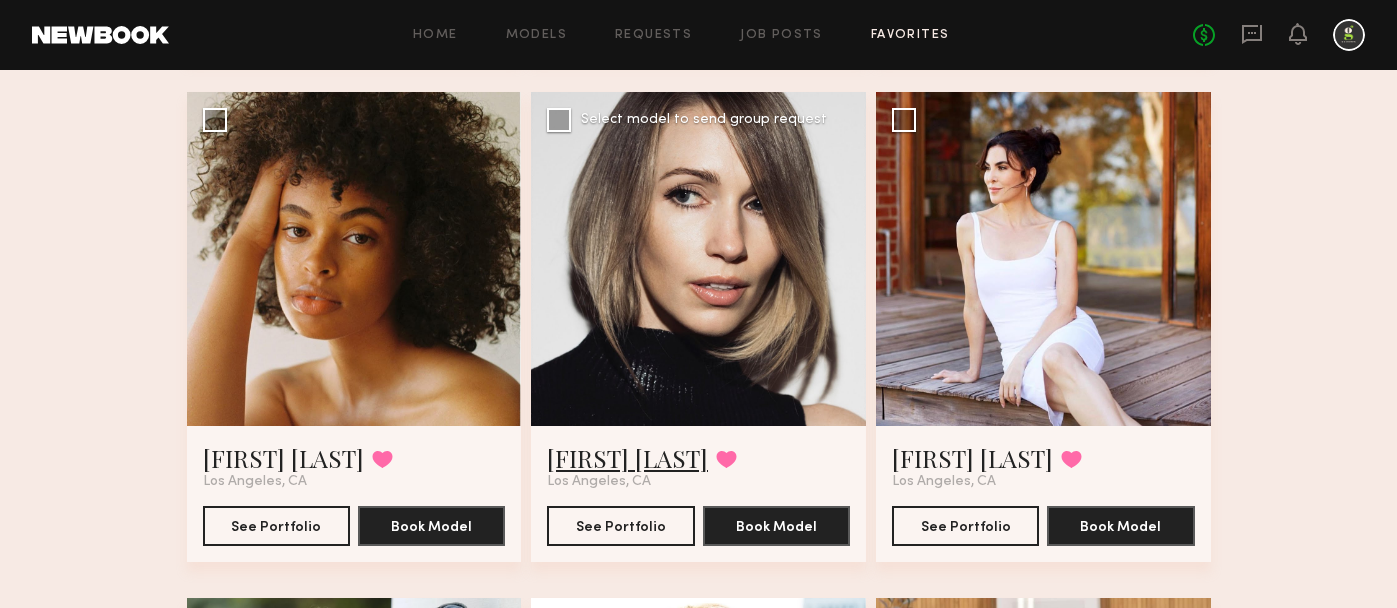 click on "Kaitlyn R." 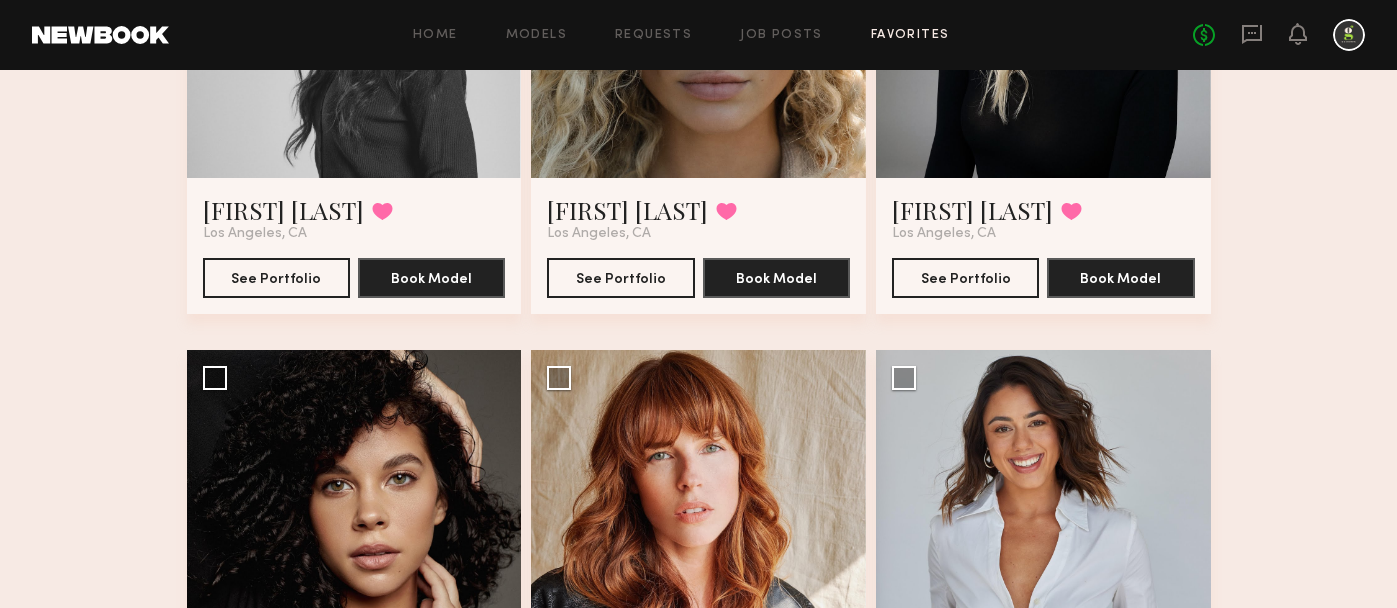scroll, scrollTop: 2415, scrollLeft: 0, axis: vertical 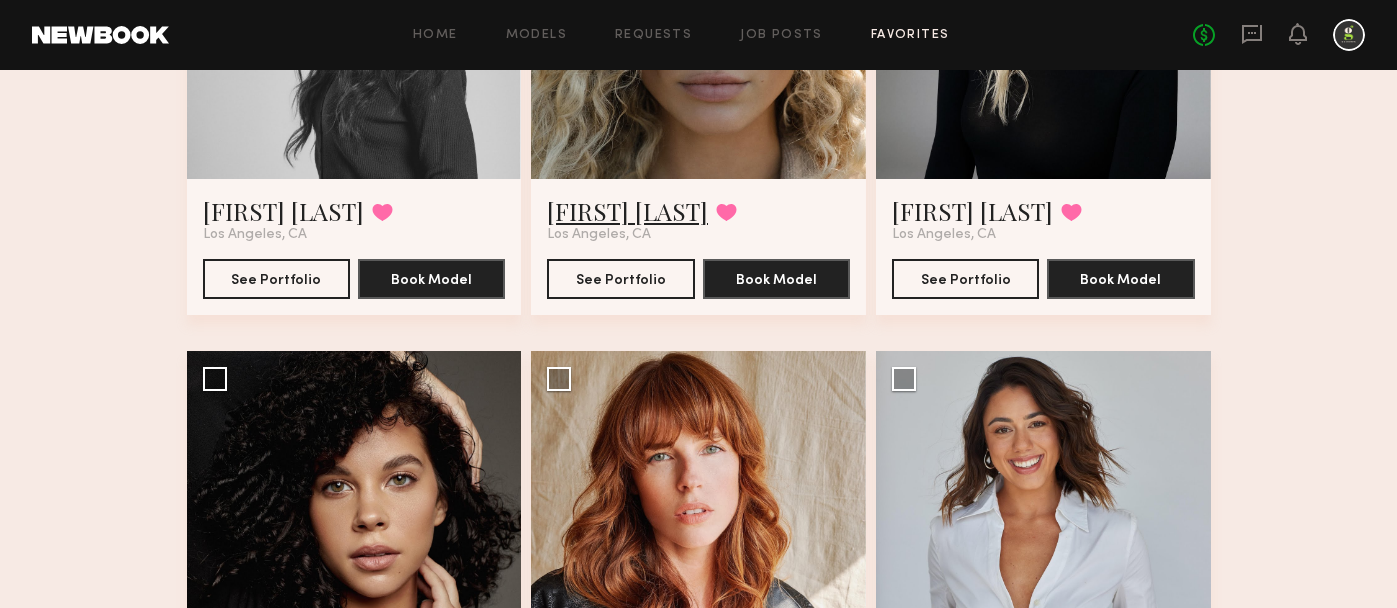 click on "Bailey K." 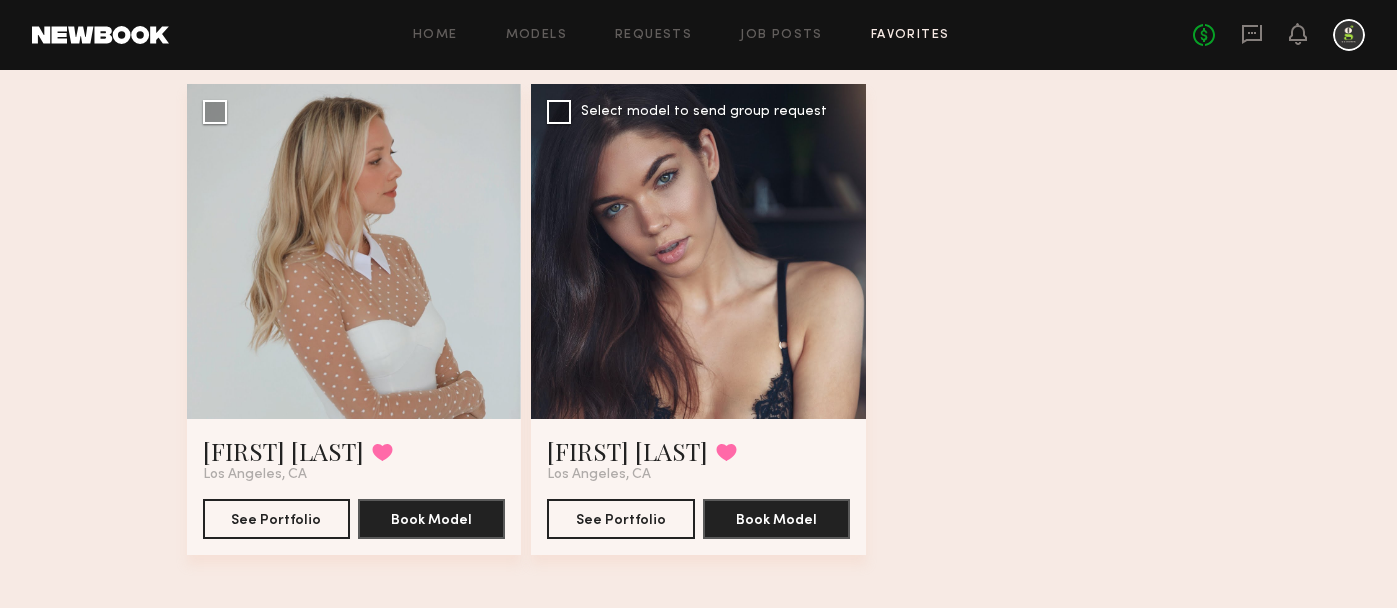 scroll, scrollTop: 4215, scrollLeft: 0, axis: vertical 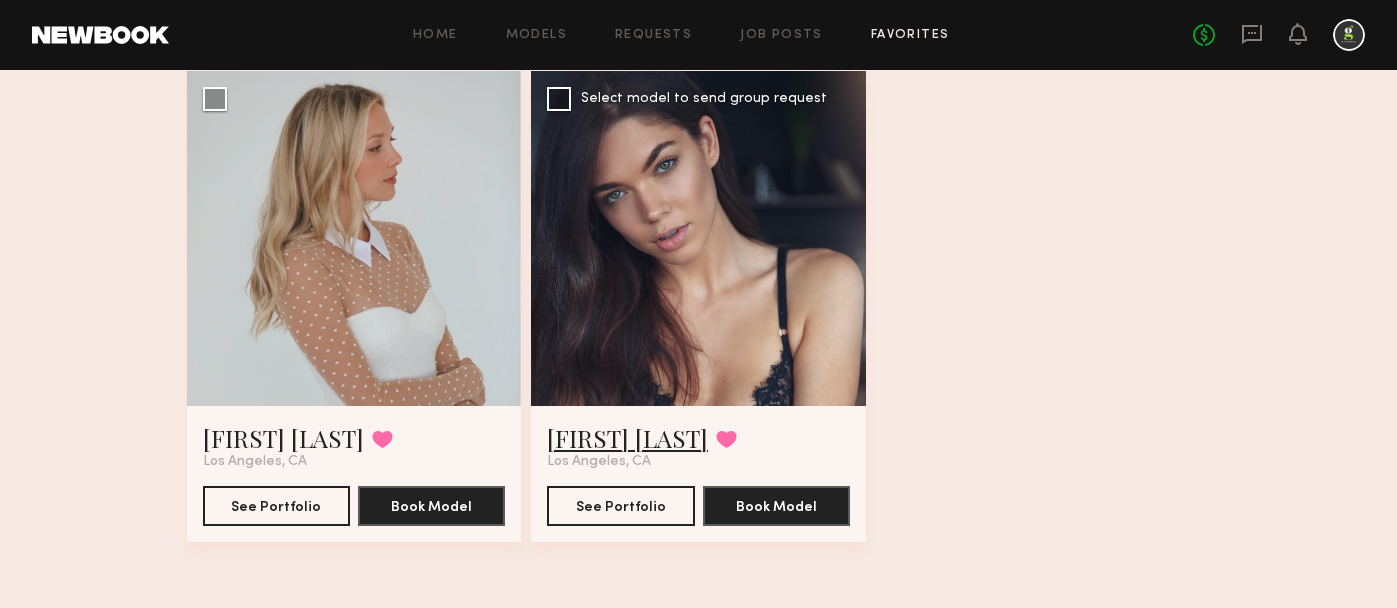 click on "Aarika W." 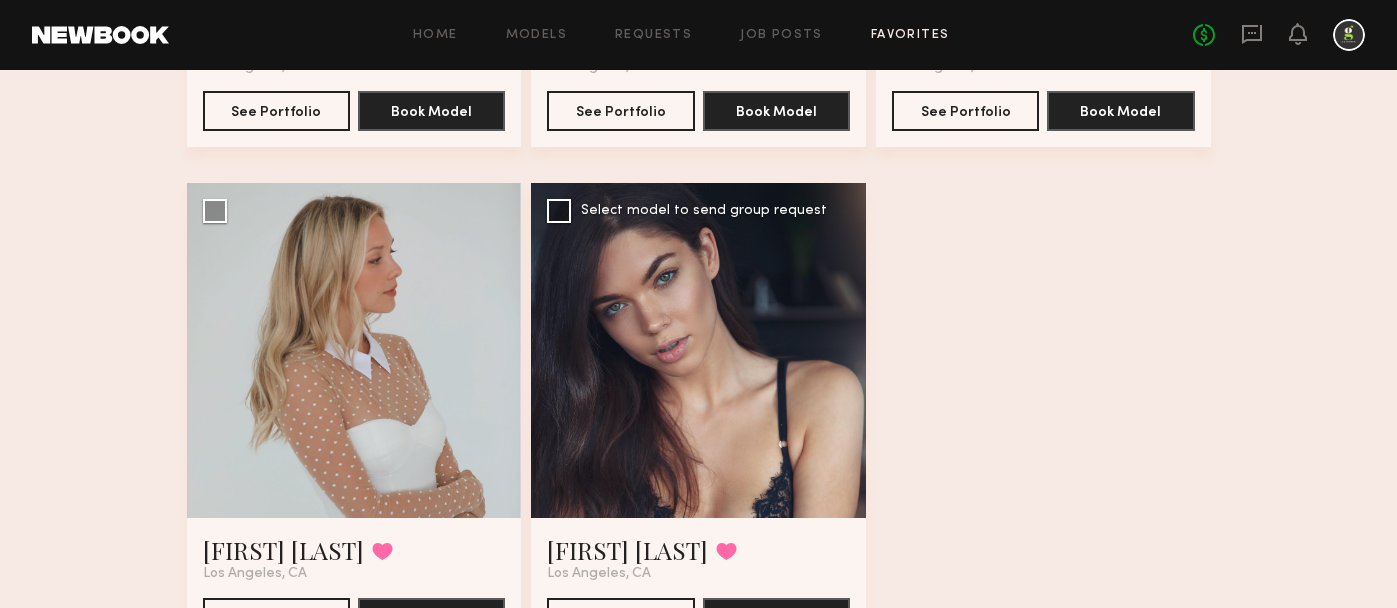 scroll, scrollTop: 4020, scrollLeft: 0, axis: vertical 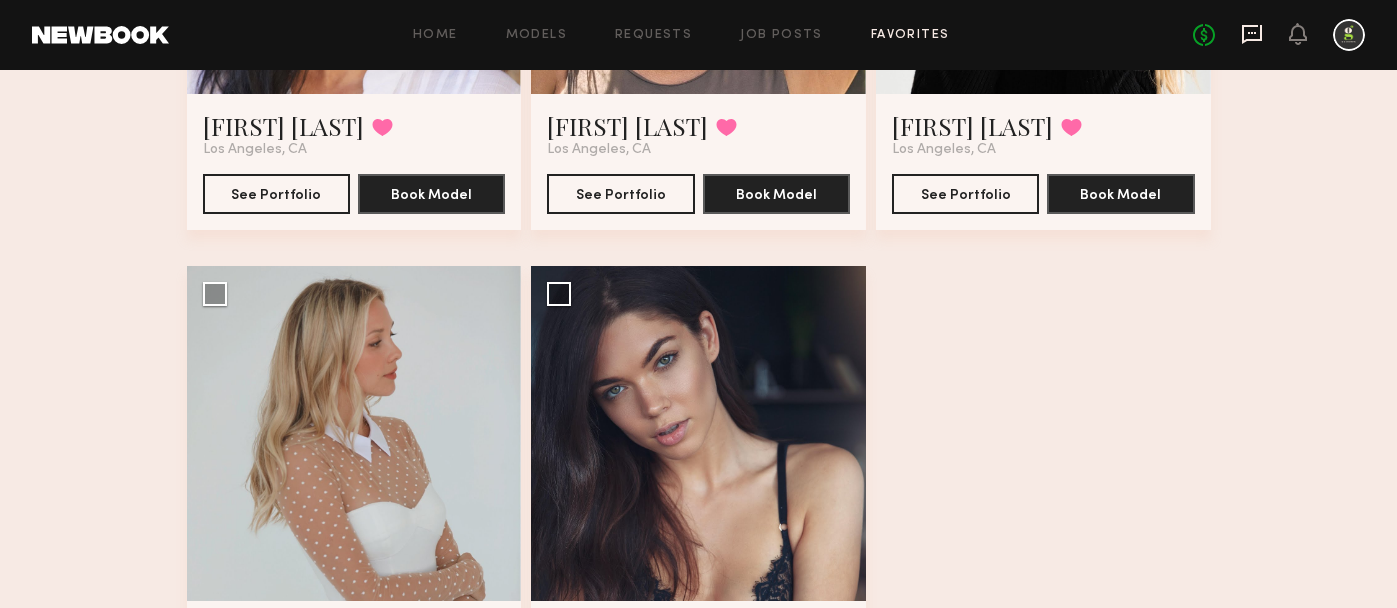 click 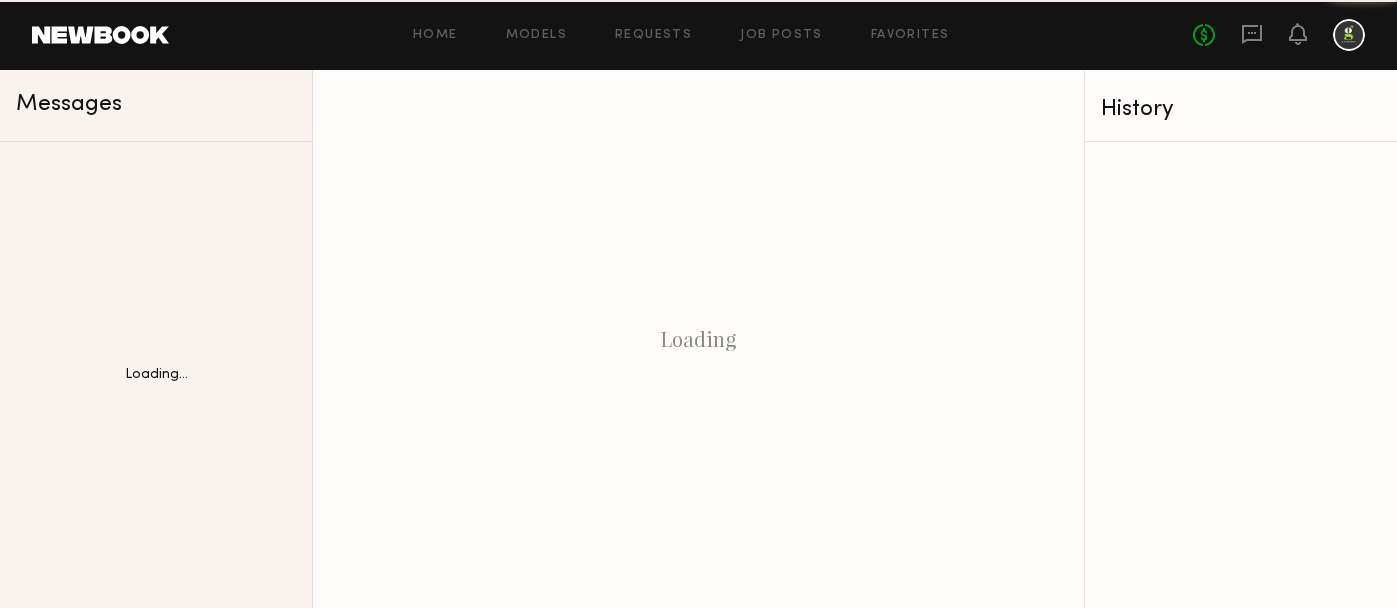 scroll, scrollTop: 0, scrollLeft: 0, axis: both 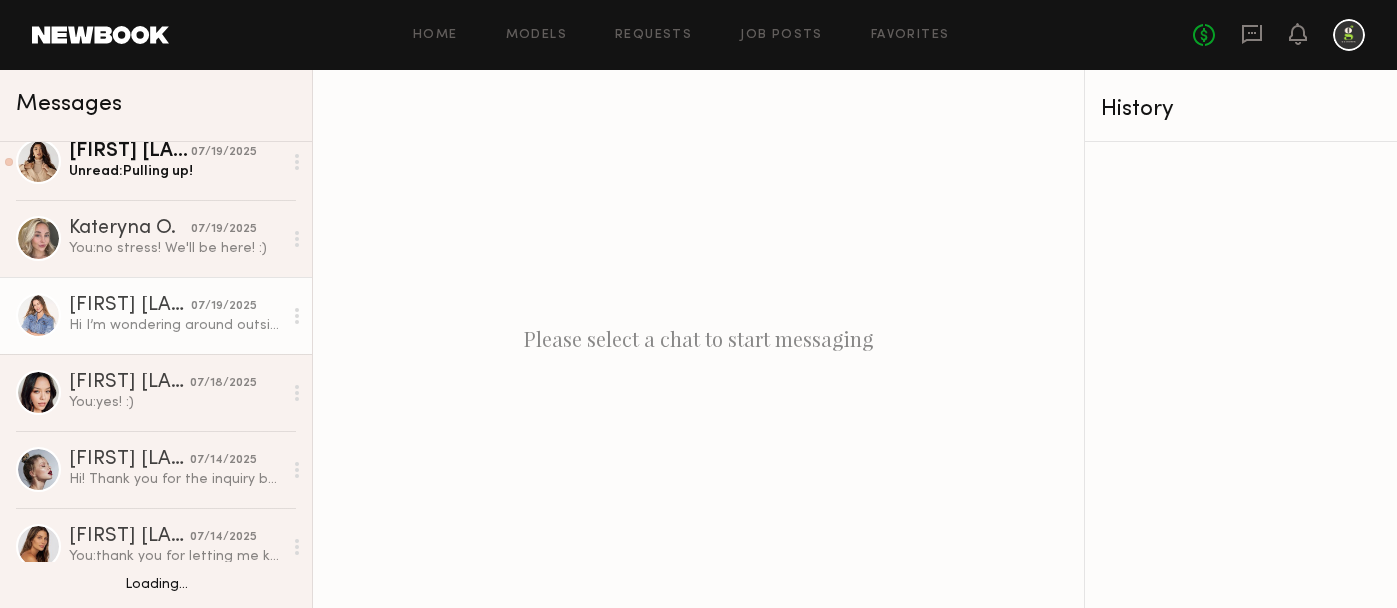 click on "Kyna L." 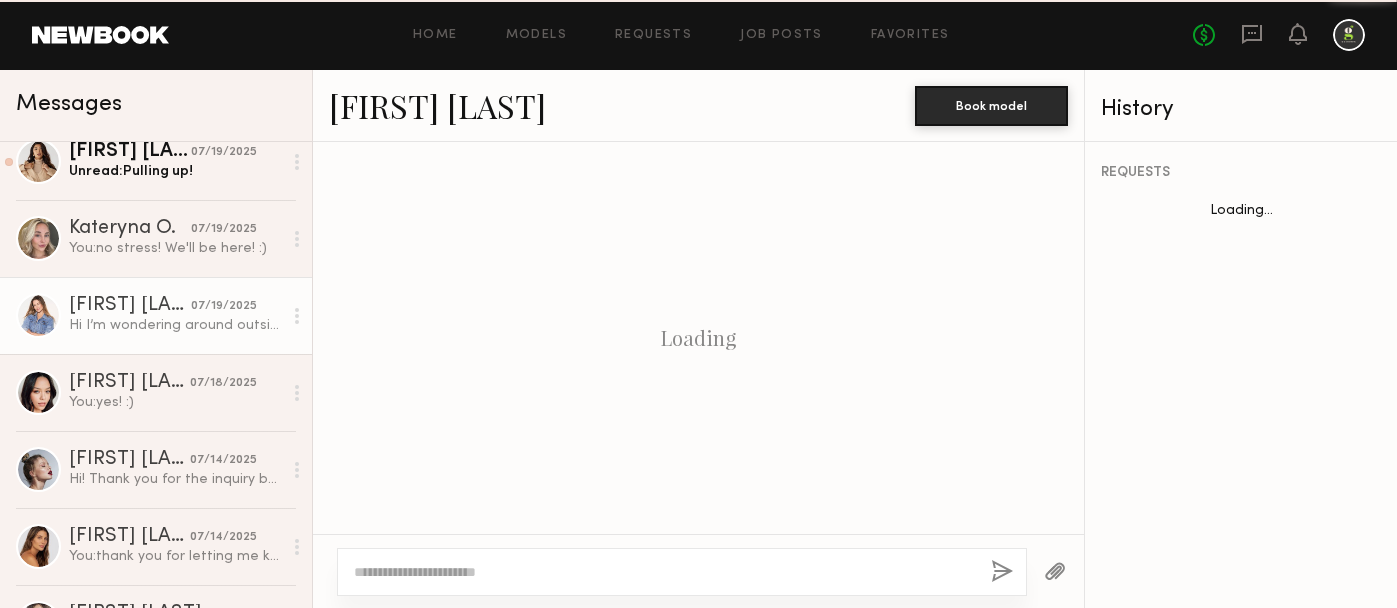 scroll, scrollTop: 2296, scrollLeft: 0, axis: vertical 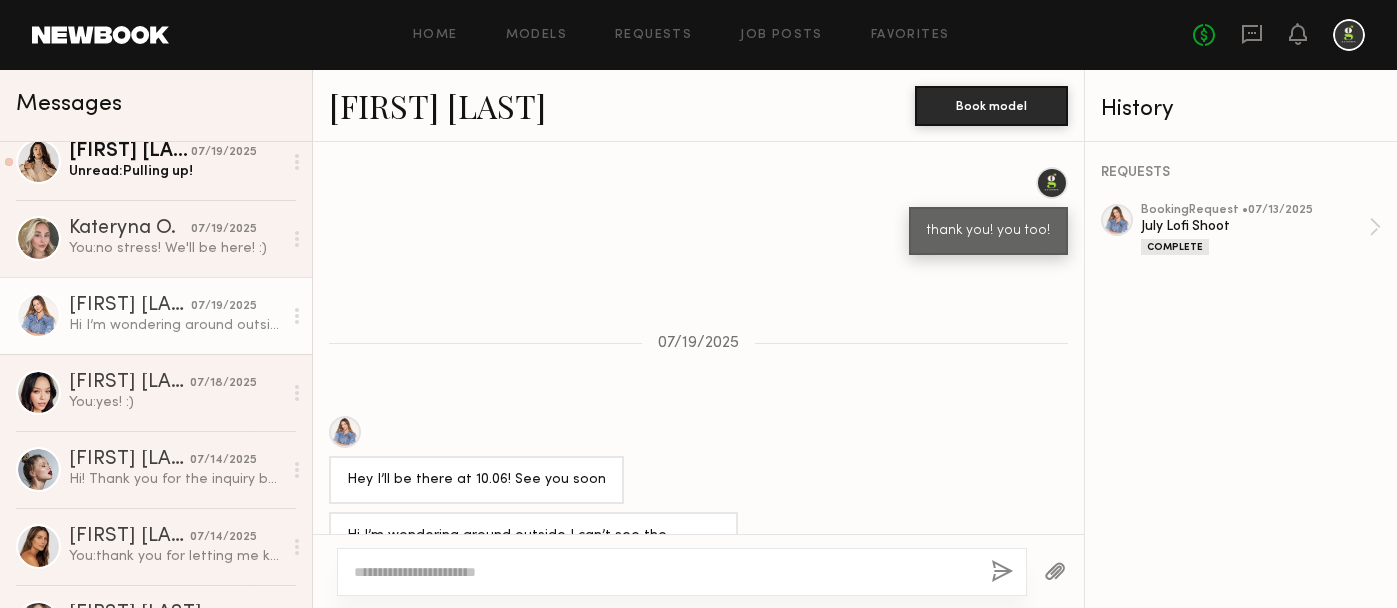 click on "Kyna L." 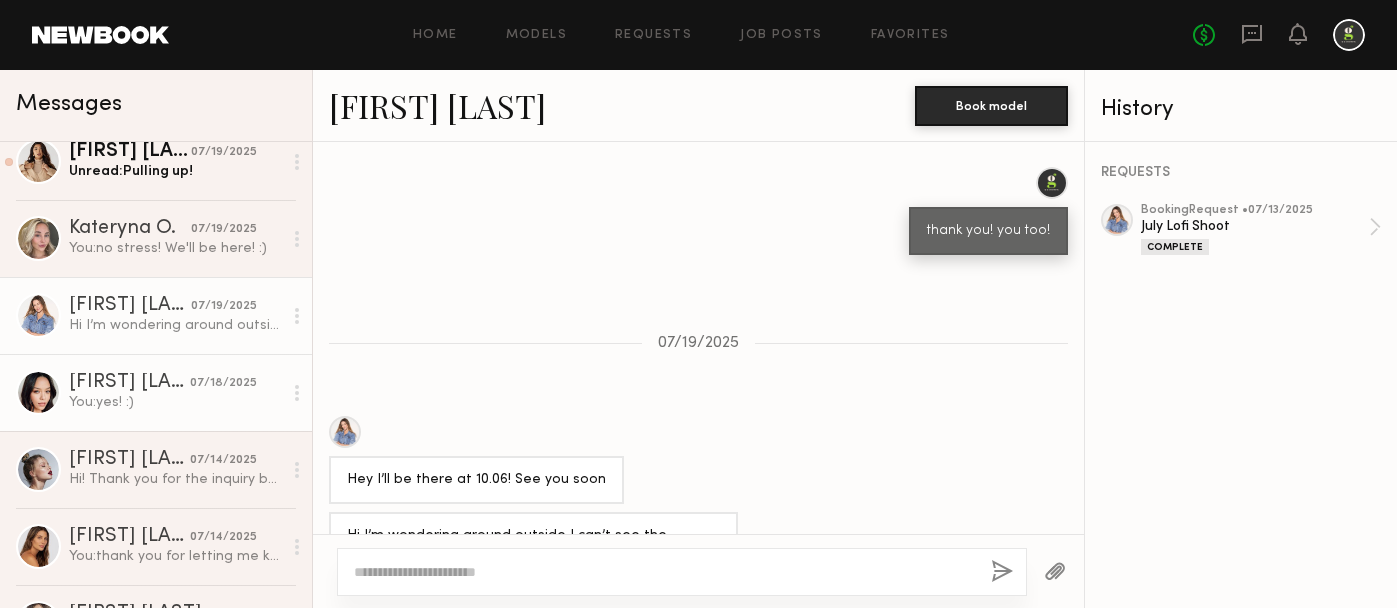 click on "You:  yes! :)" 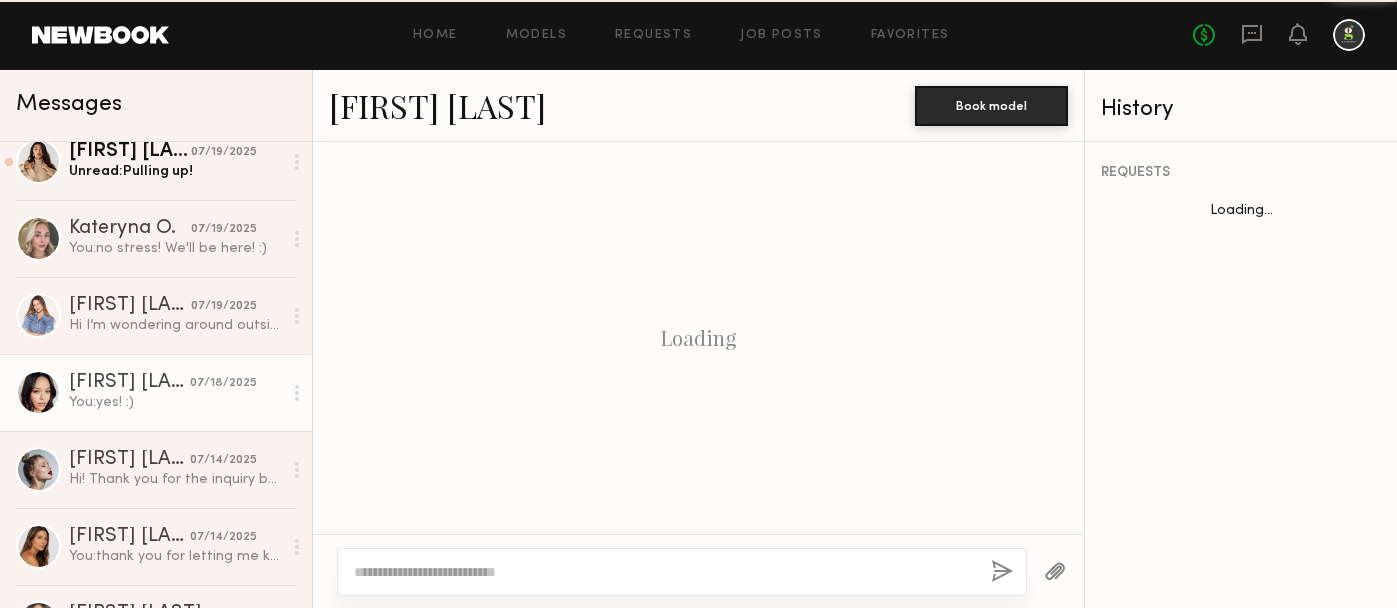 scroll, scrollTop: 2239, scrollLeft: 0, axis: vertical 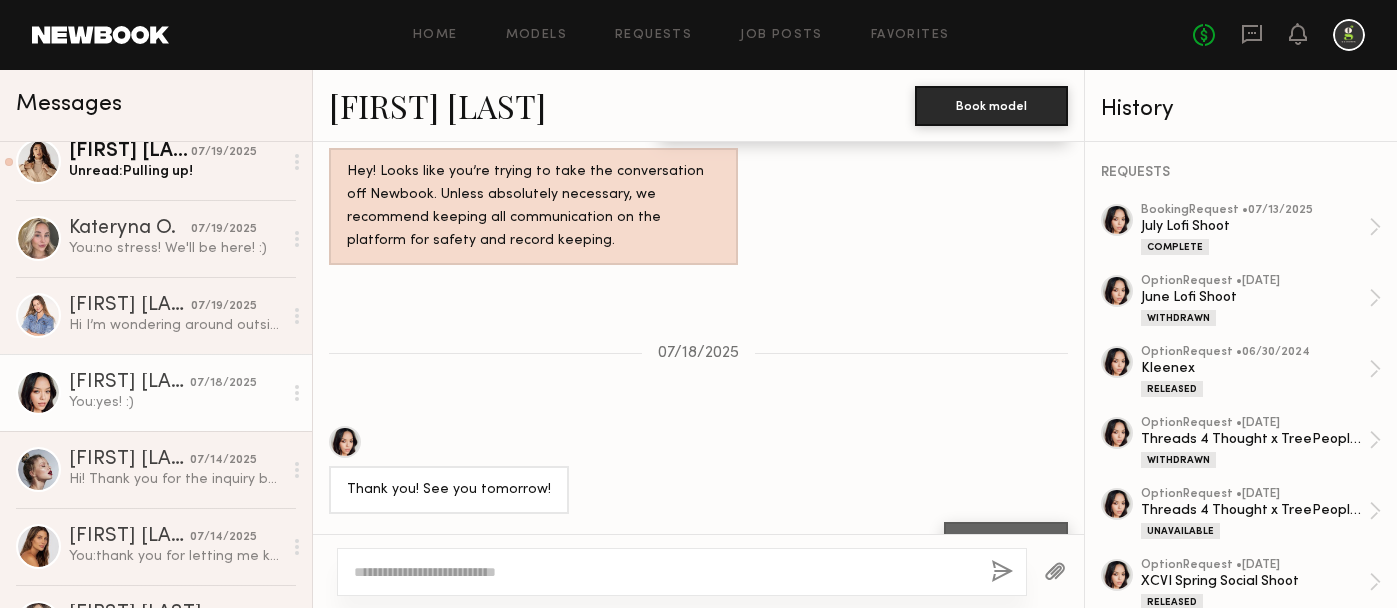 click on "Danielle A." 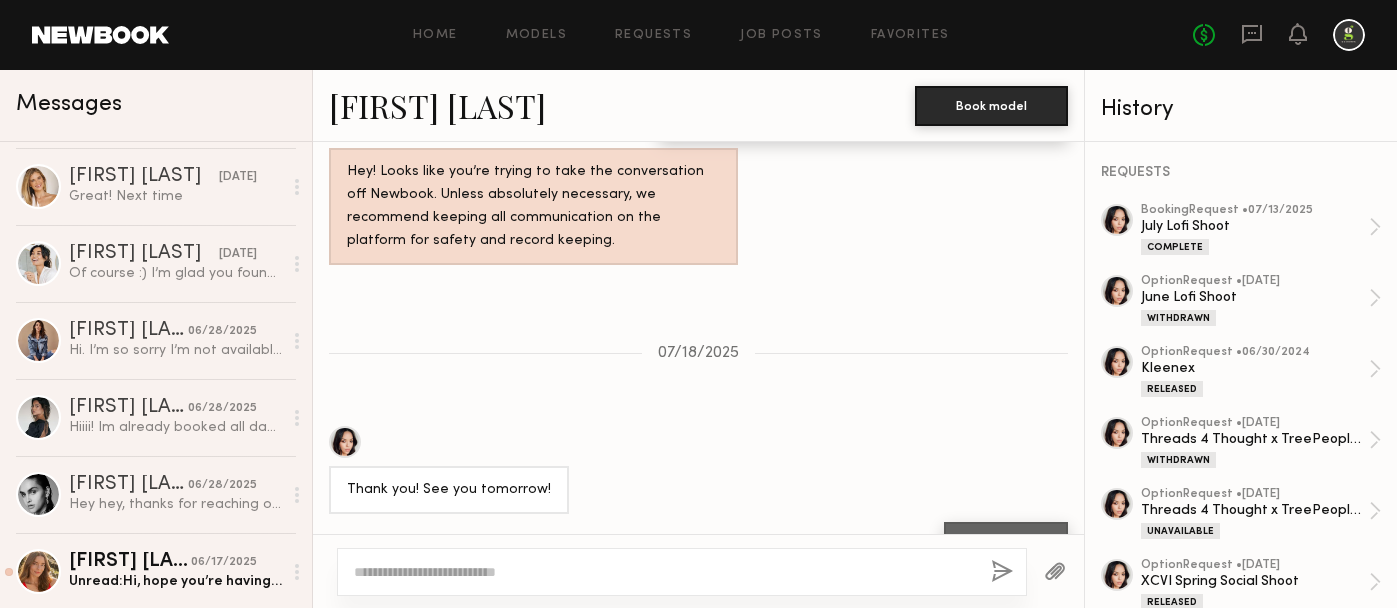 scroll, scrollTop: 541, scrollLeft: 0, axis: vertical 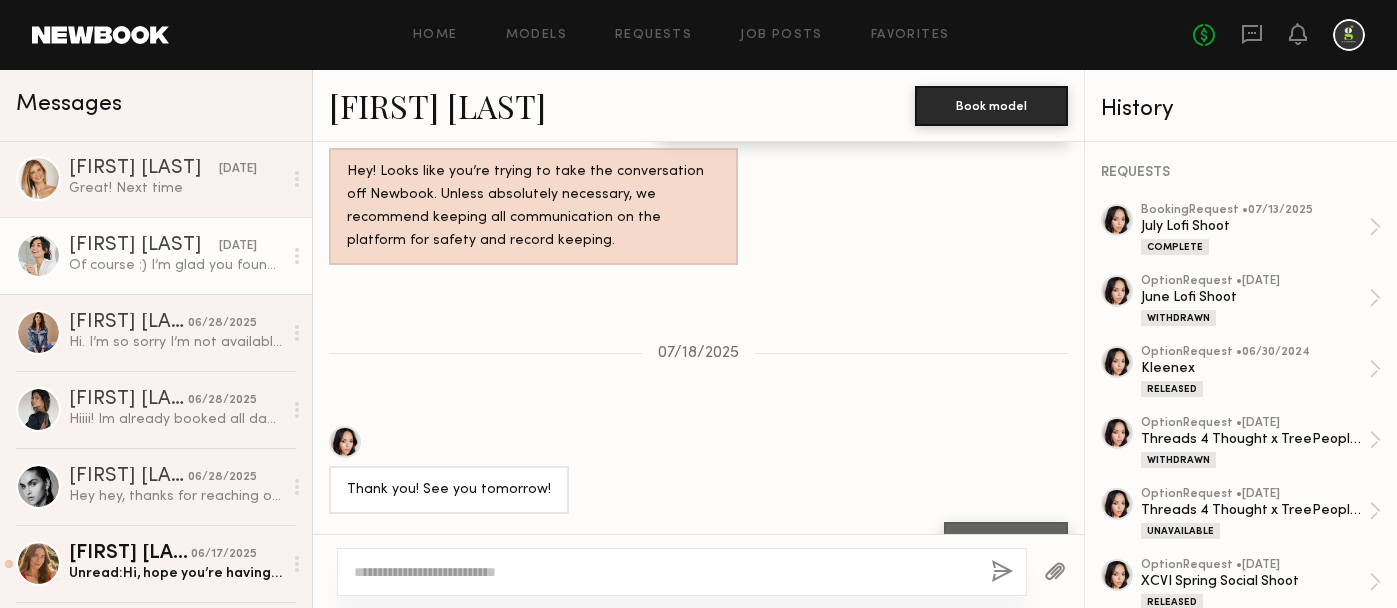 click on "Camille T." 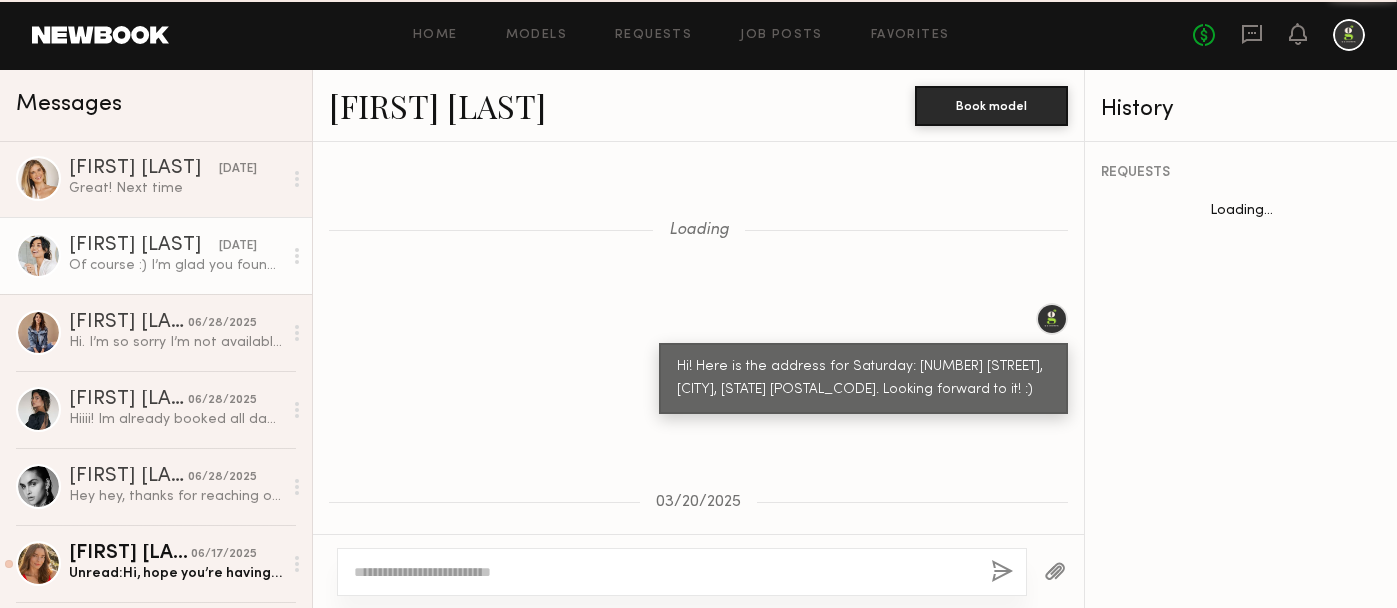 scroll, scrollTop: 1589, scrollLeft: 0, axis: vertical 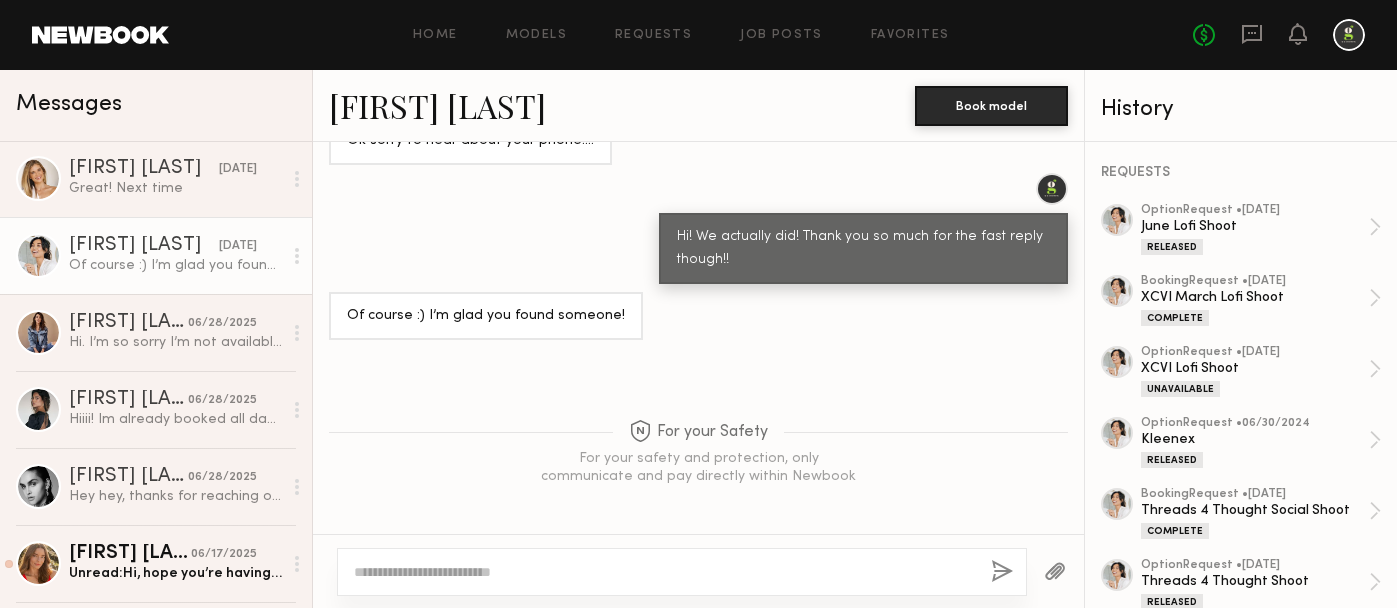 click on "Camille T." 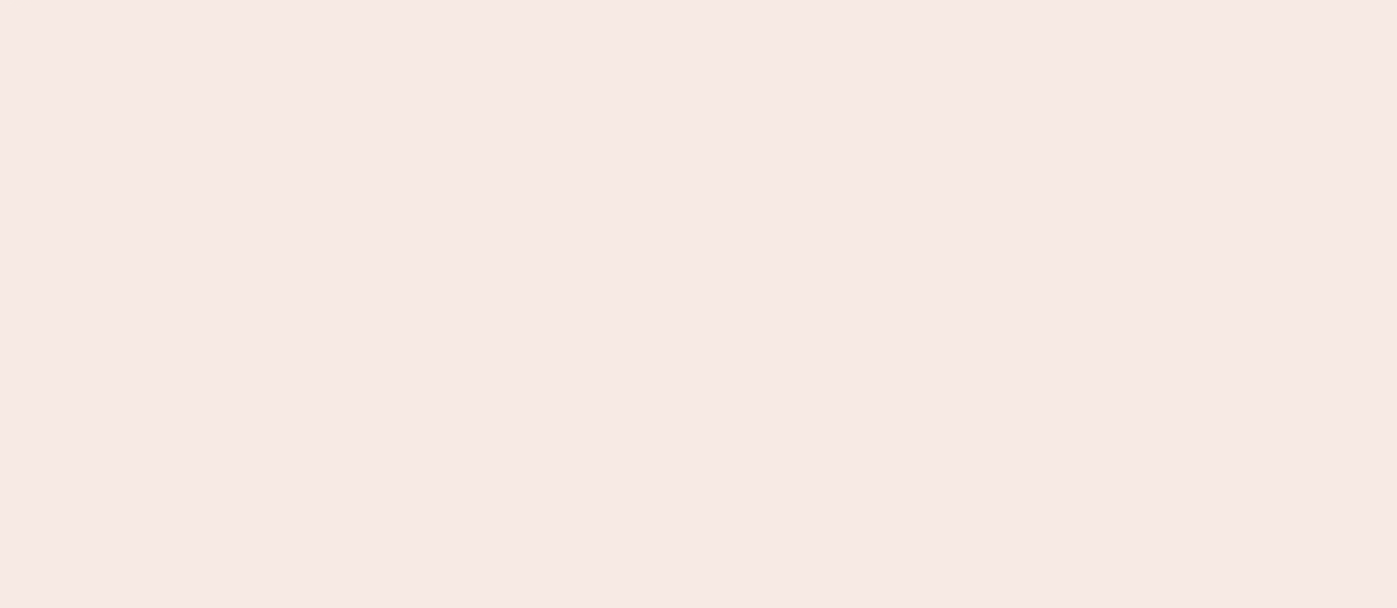 scroll, scrollTop: 0, scrollLeft: 0, axis: both 